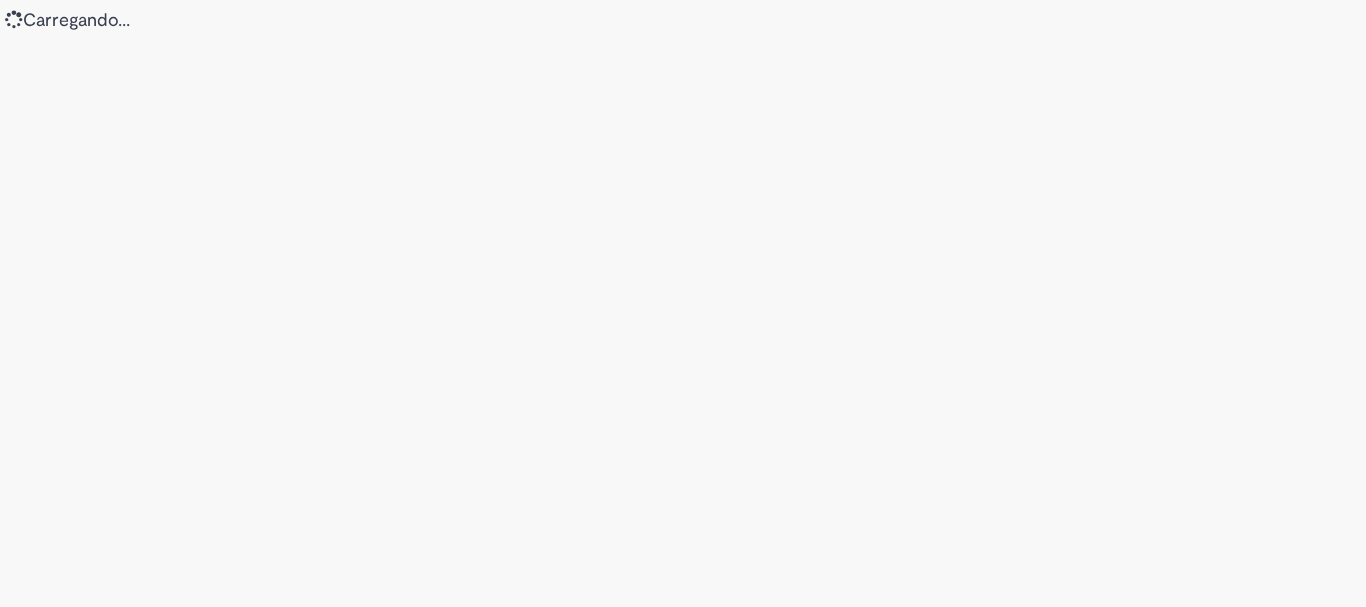 scroll, scrollTop: 0, scrollLeft: 0, axis: both 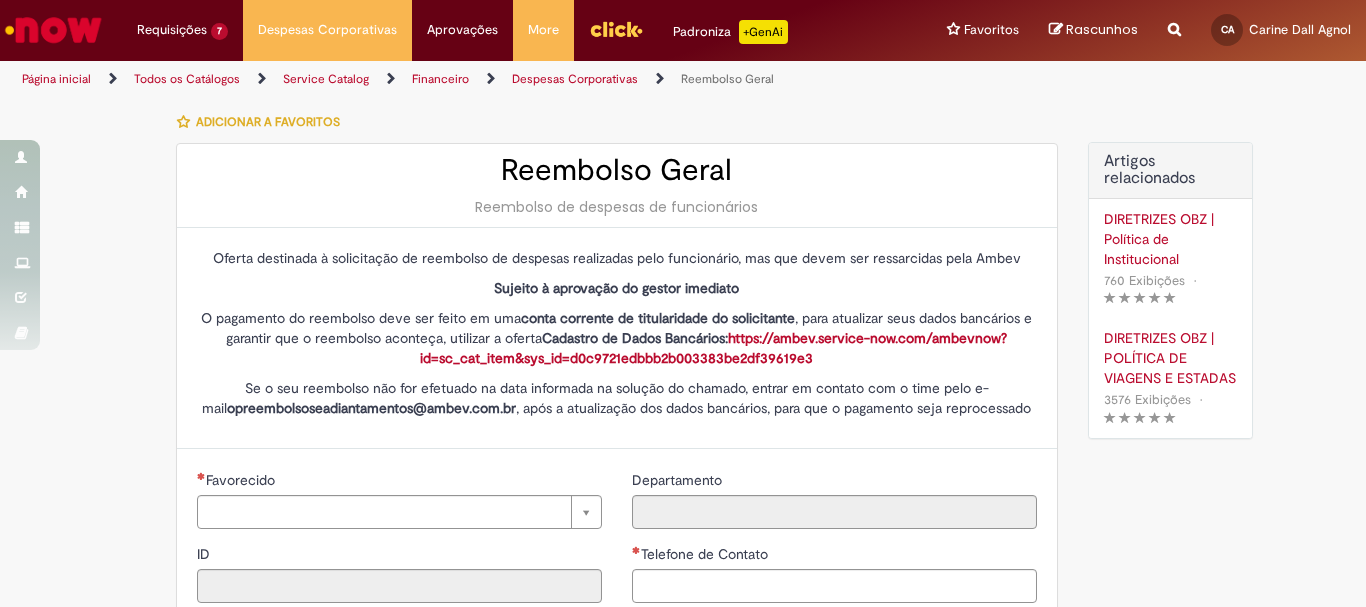 type on "********" 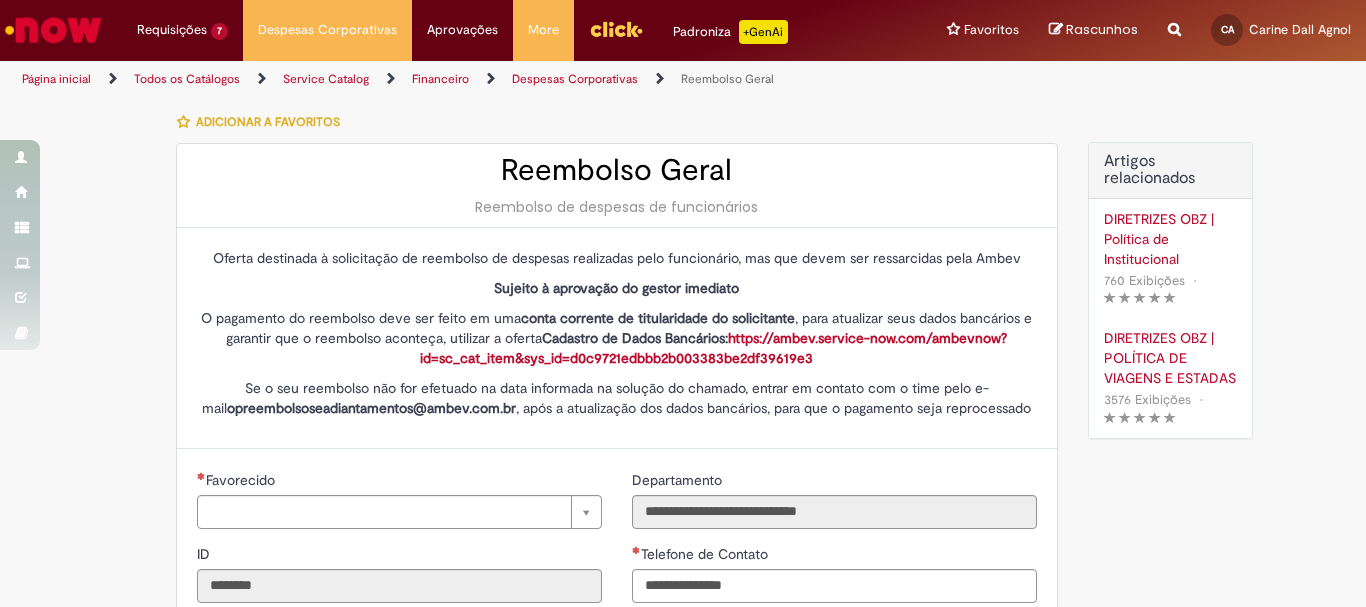 type on "**********" 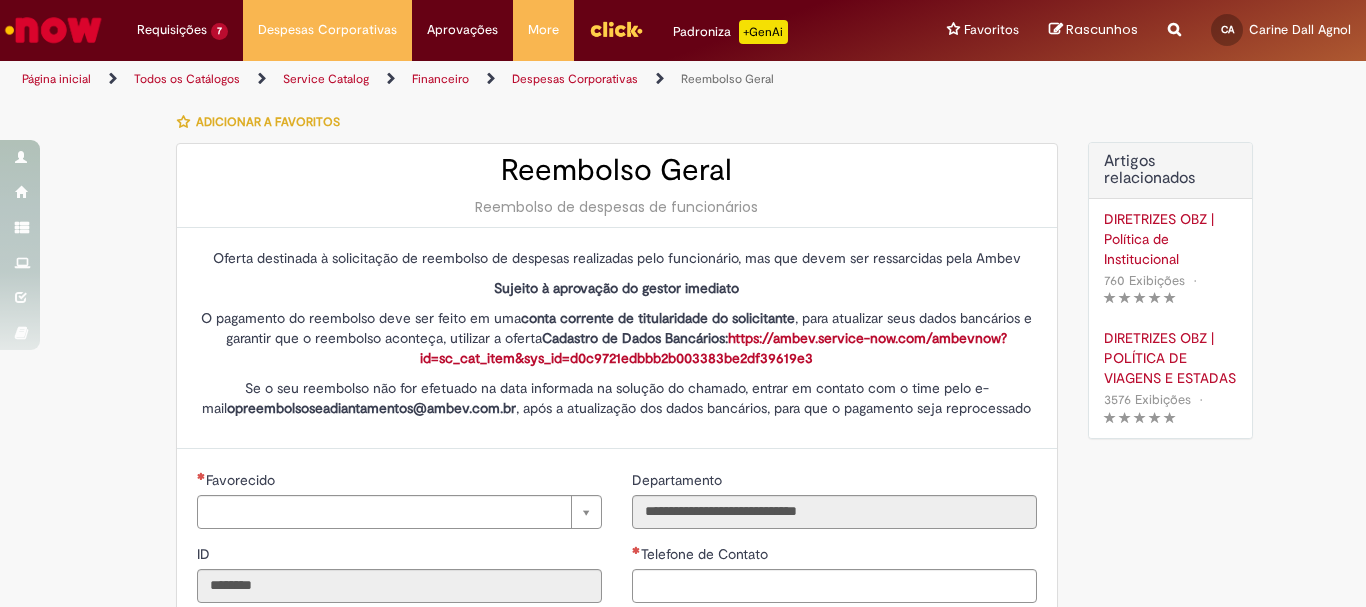 type on "**********" 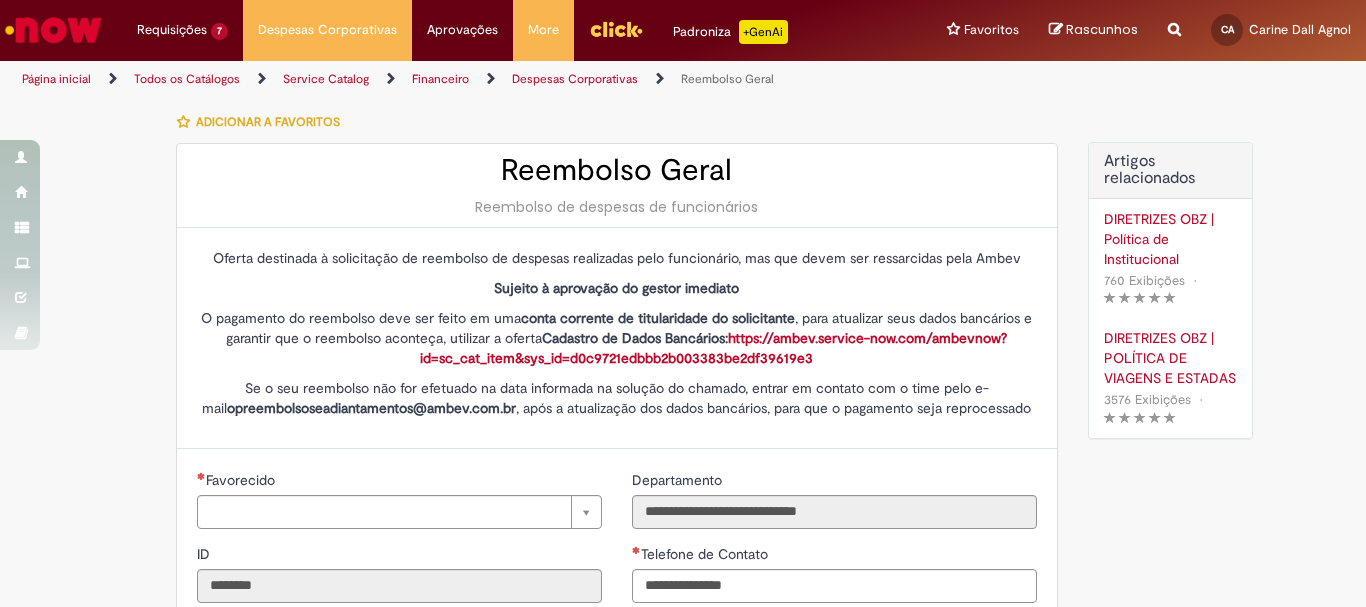 type 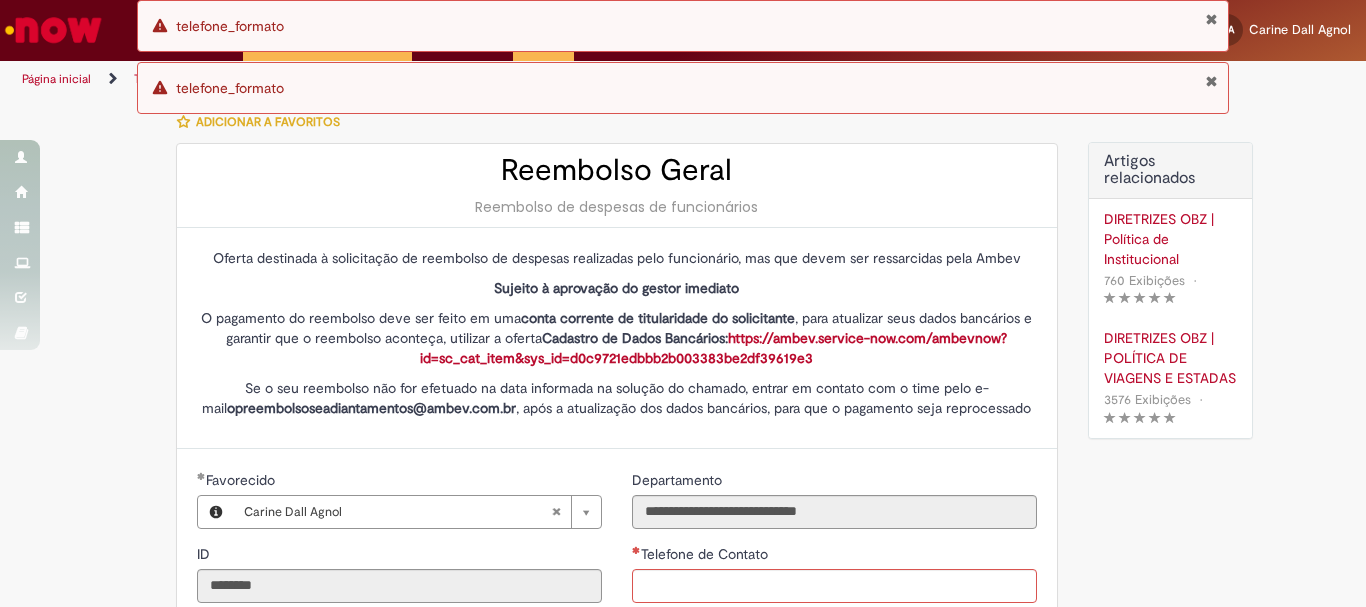 scroll, scrollTop: 445, scrollLeft: 0, axis: vertical 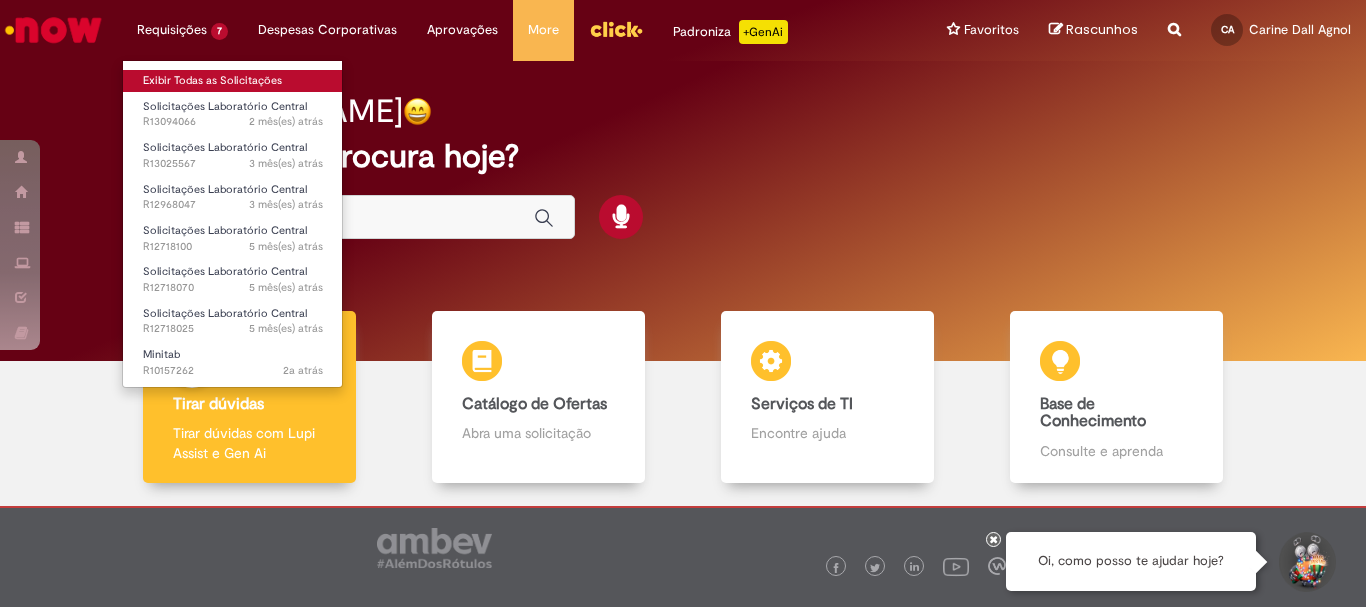 click on "Exibir Todas as Solicitações" at bounding box center [233, 81] 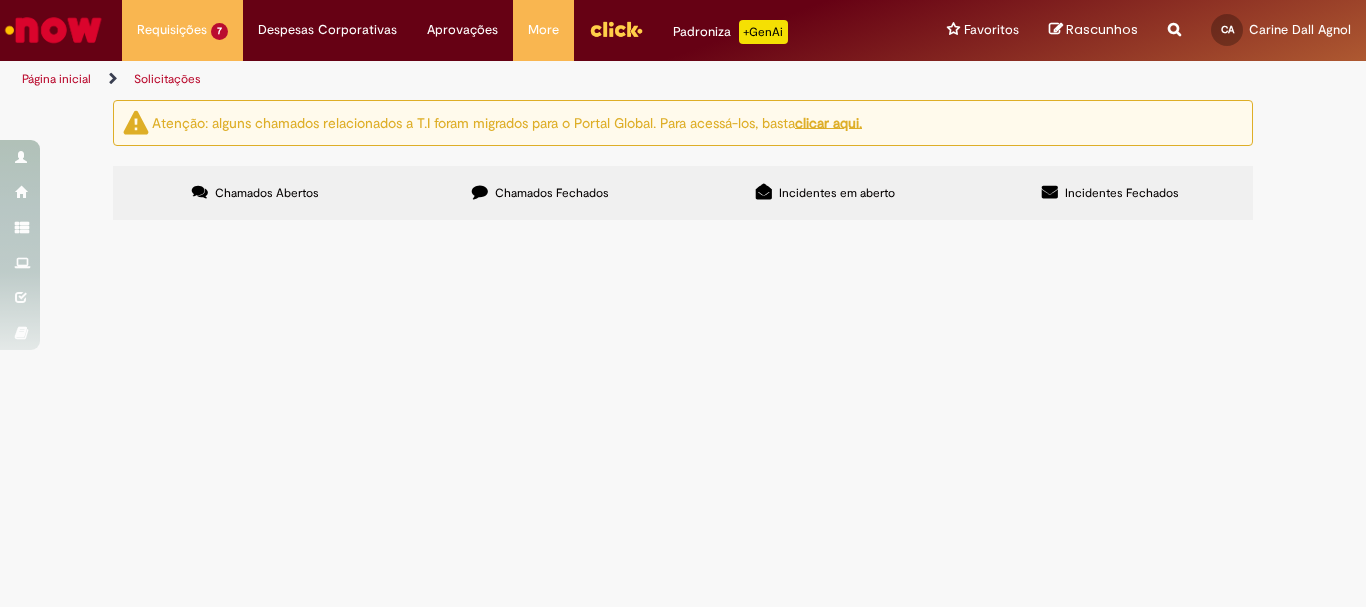 click on "Chamados Fechados" at bounding box center (552, 193) 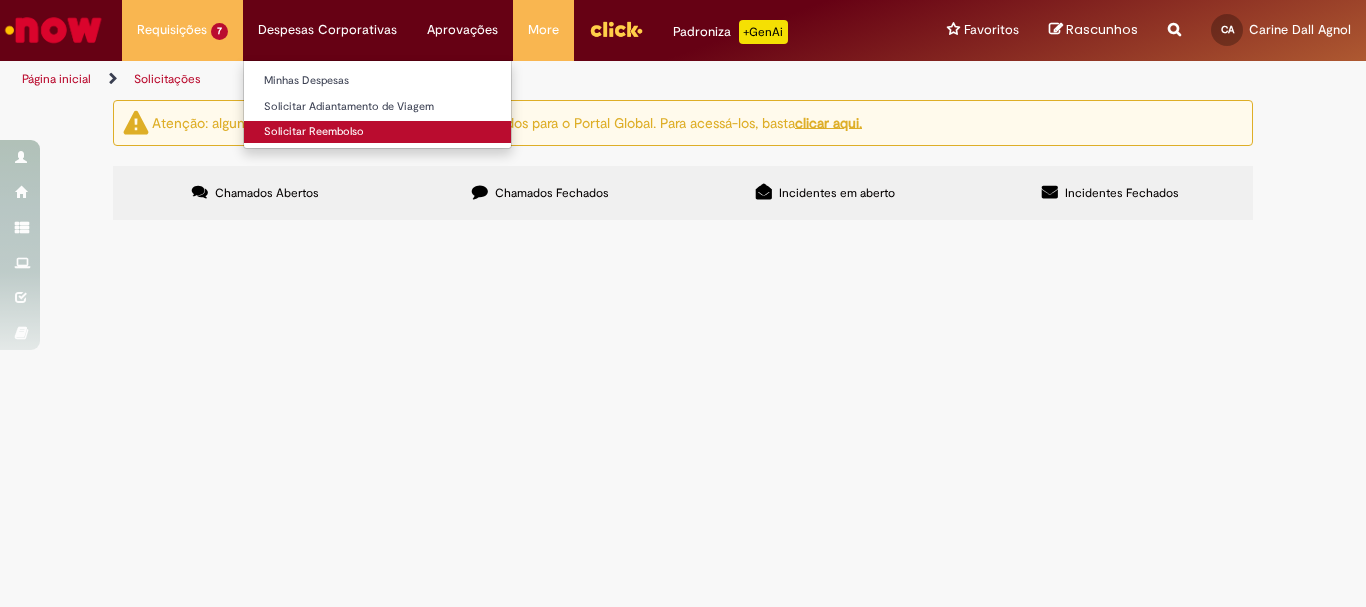 click on "Solicitar Reembolso" at bounding box center [377, 132] 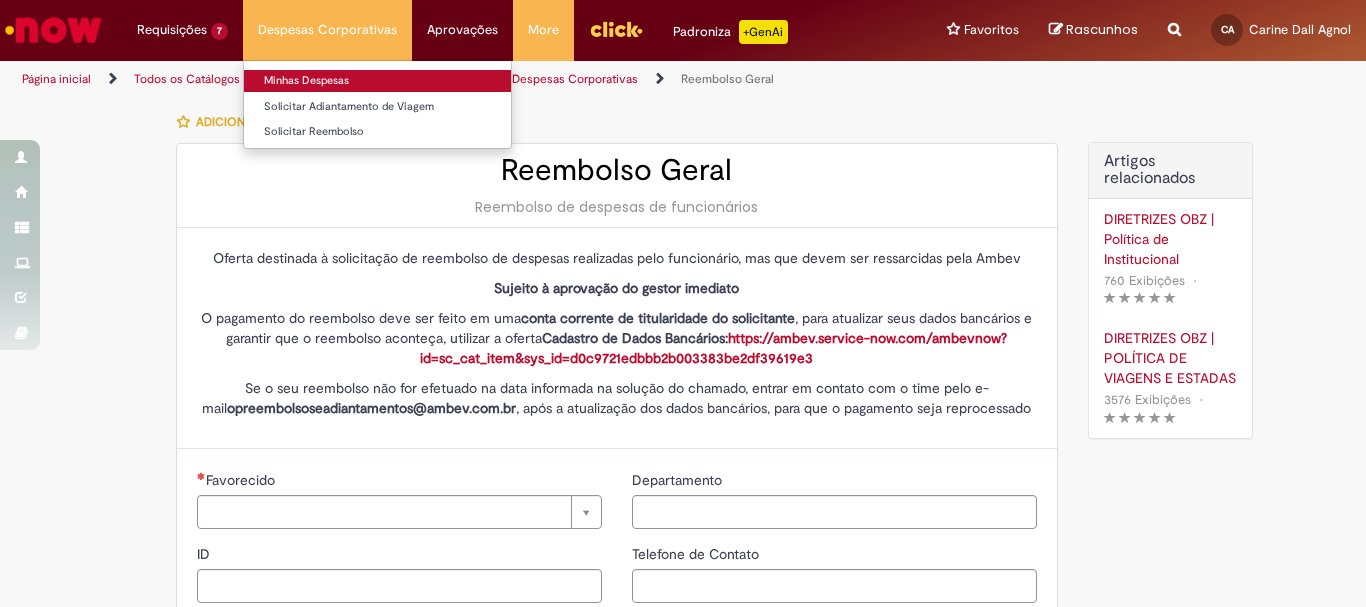 type on "********" 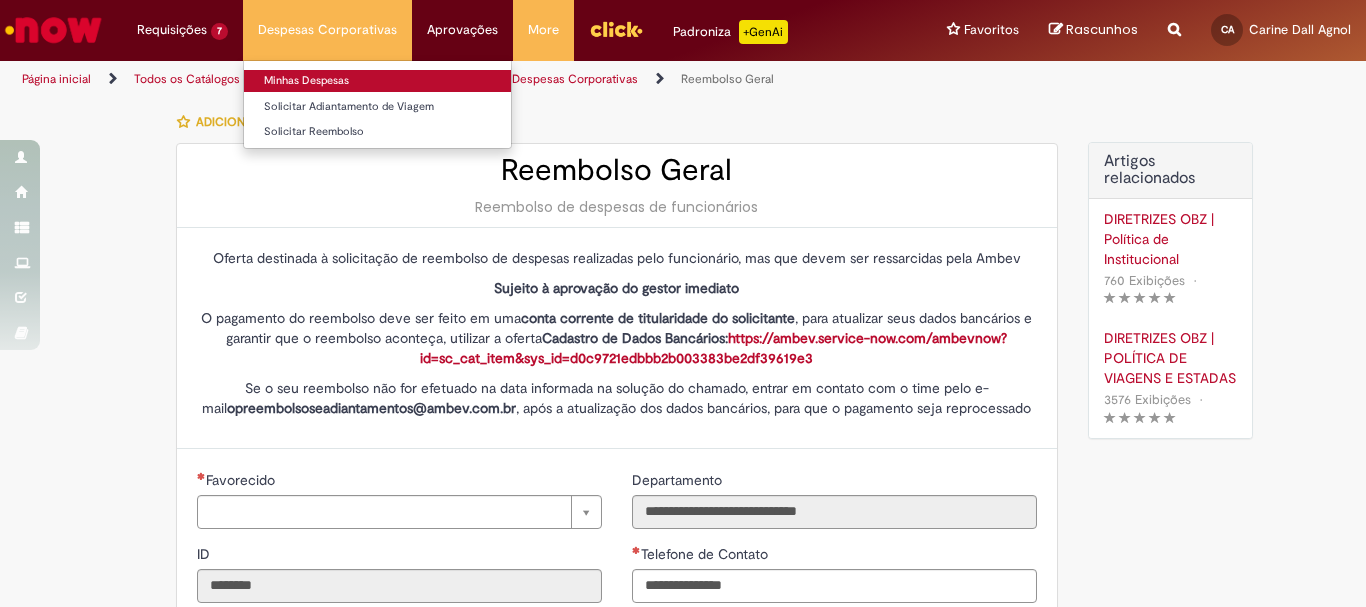 type on "**********" 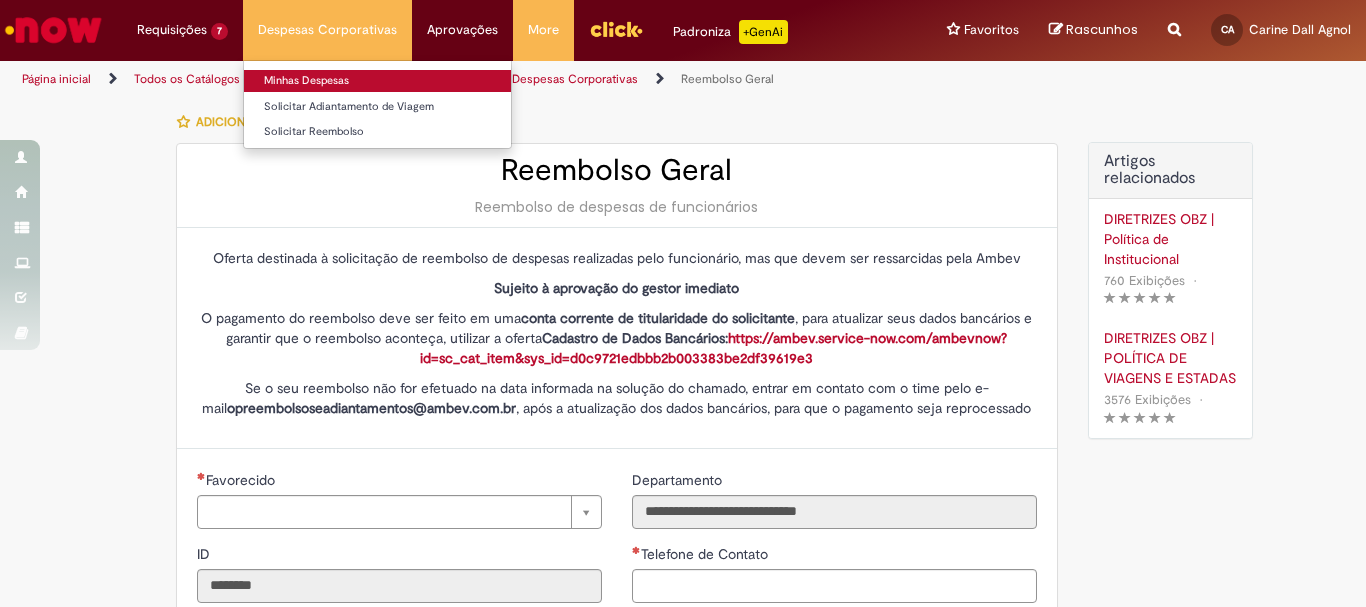type on "**********" 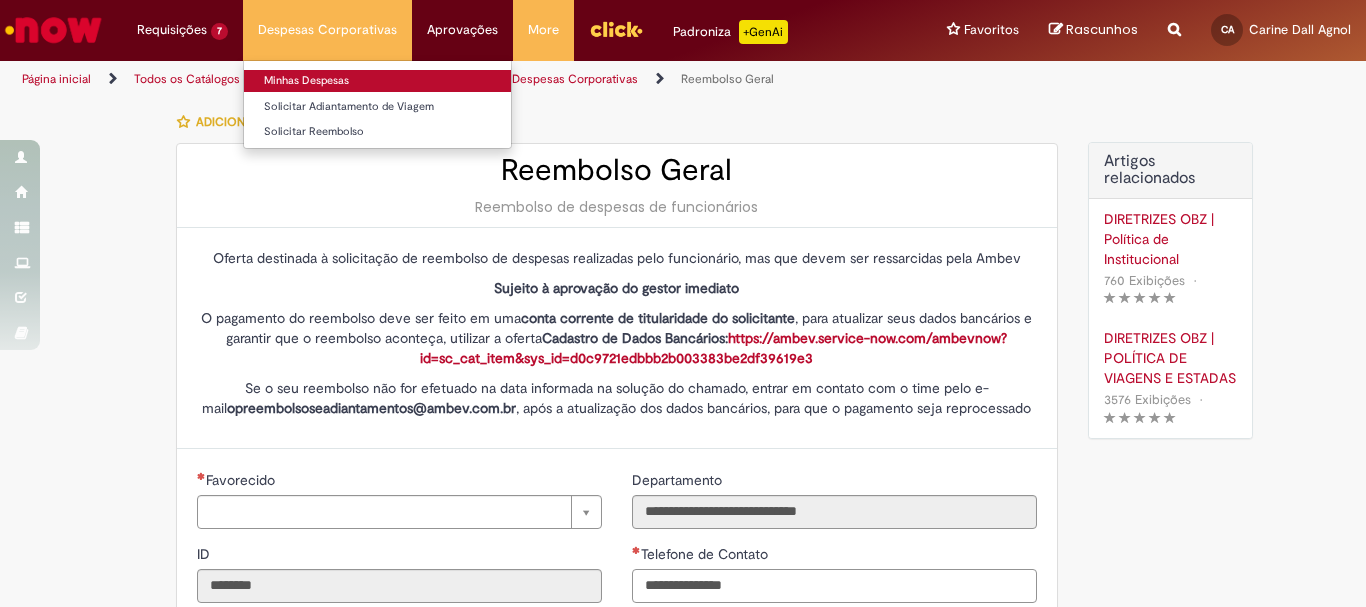 type 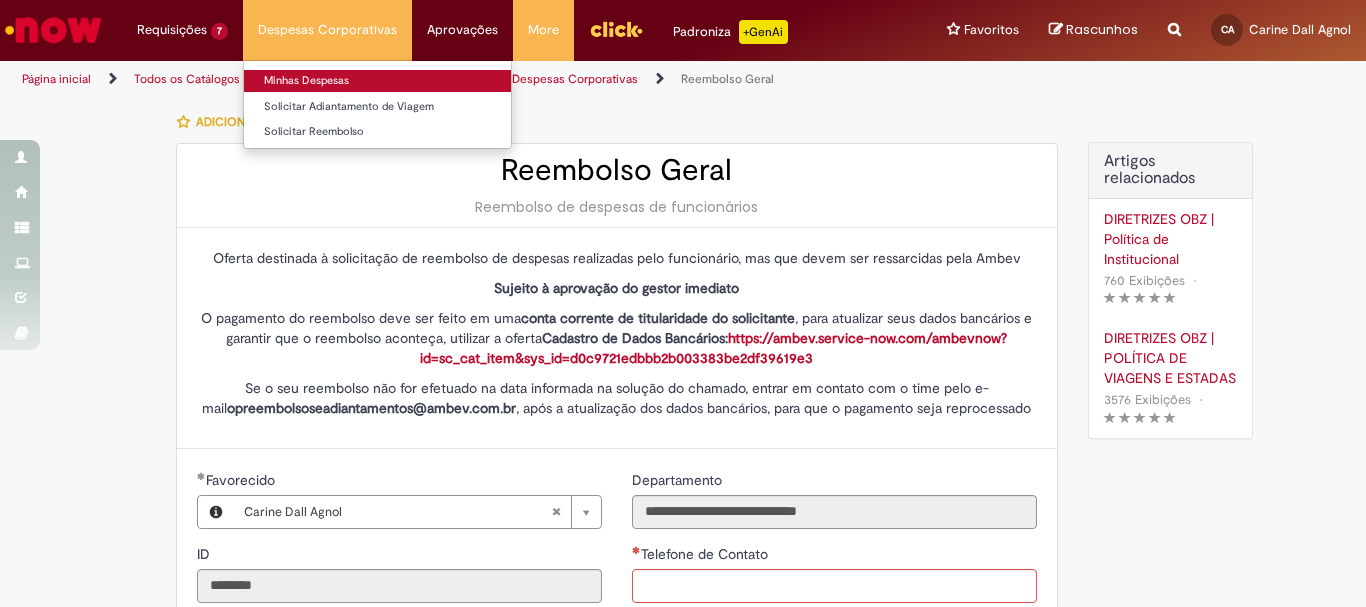 click on "Minhas Despesas" at bounding box center [377, 81] 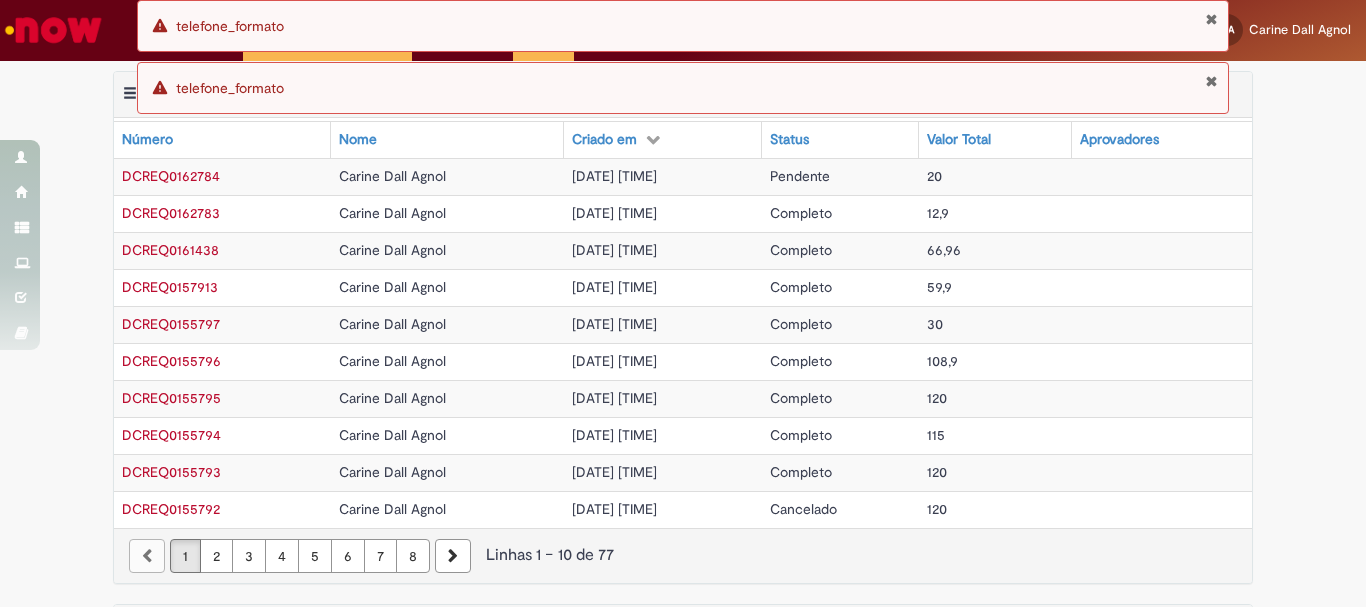 click on "DCREQ0162783" at bounding box center (171, 213) 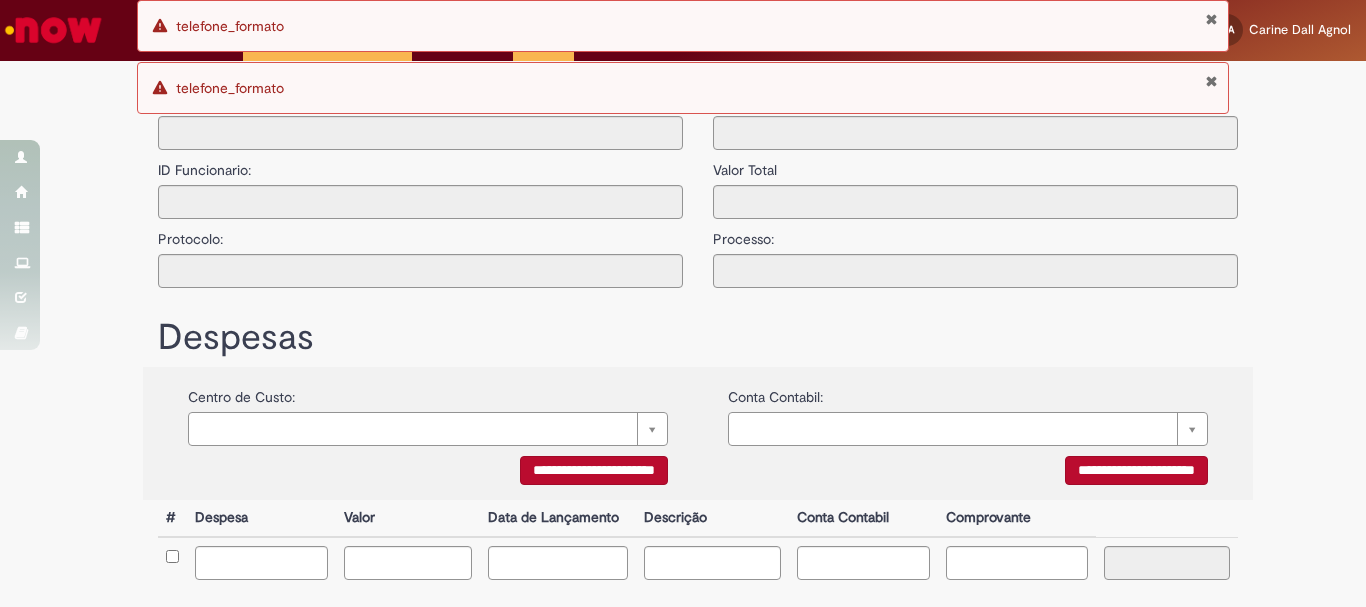 type on "**********" 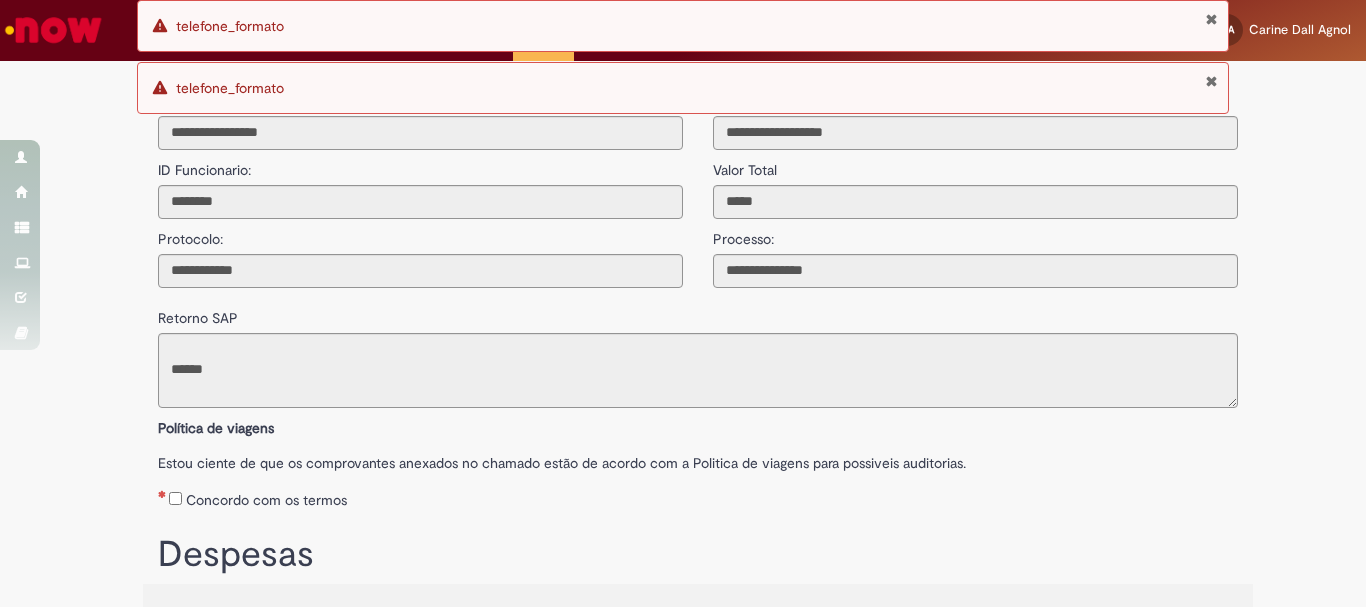 scroll, scrollTop: 341, scrollLeft: 0, axis: vertical 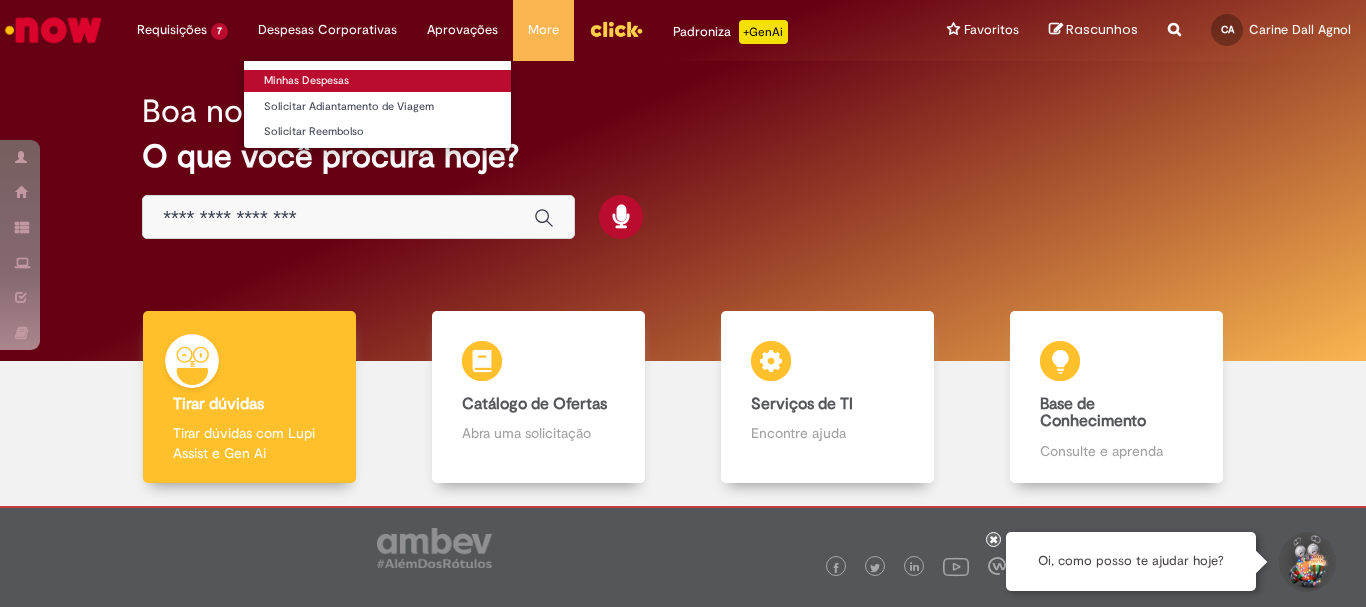 click on "Minhas Despesas" at bounding box center (377, 81) 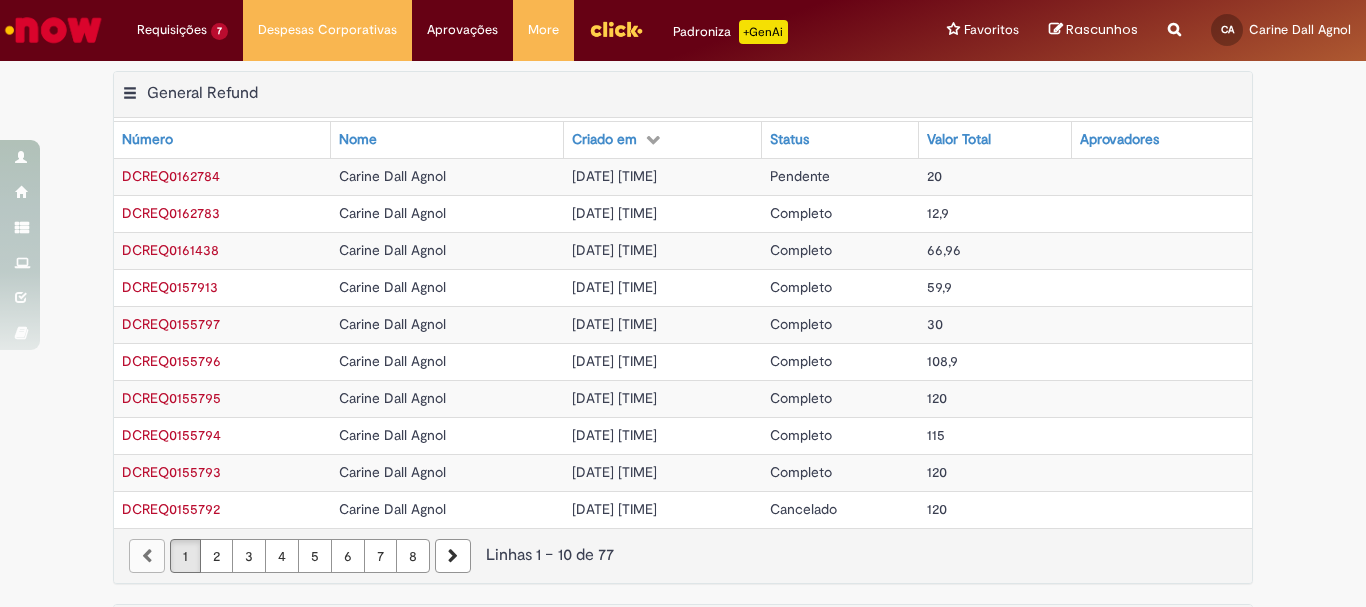 click on "DCREQ0162784" at bounding box center (171, 176) 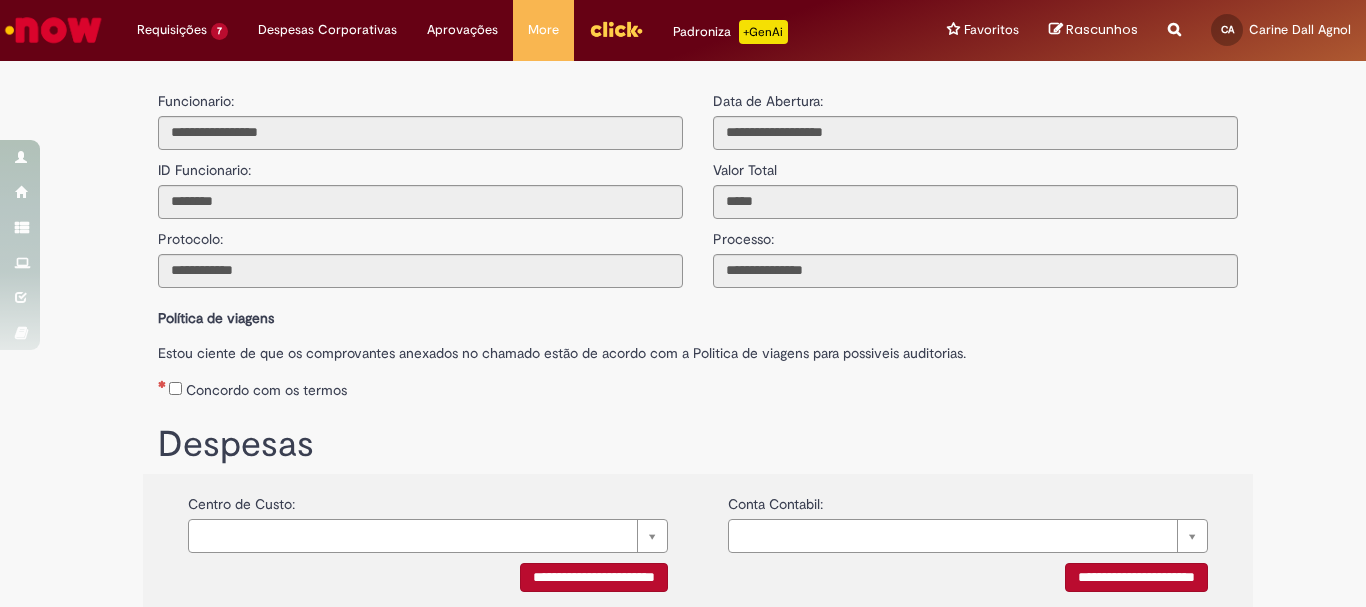 scroll, scrollTop: 353, scrollLeft: 0, axis: vertical 